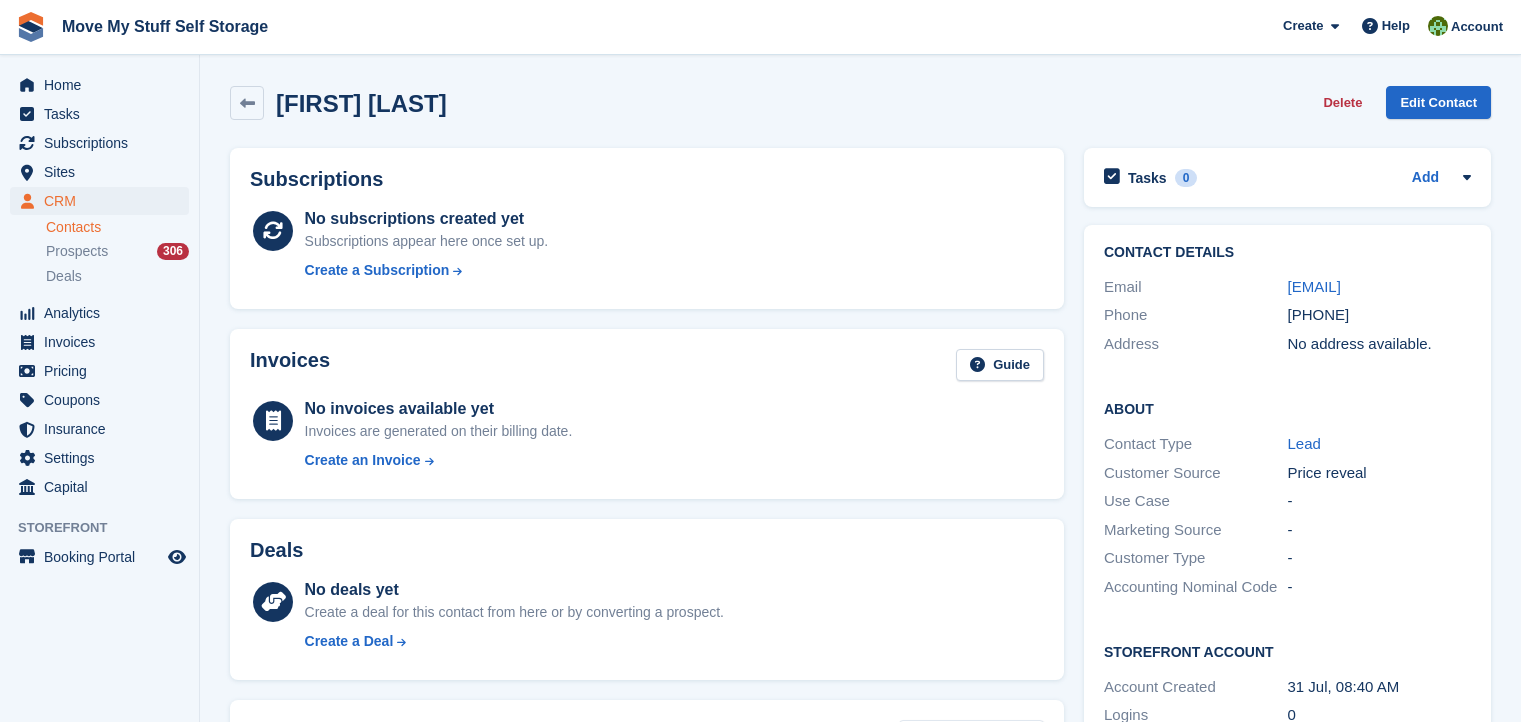scroll, scrollTop: 647, scrollLeft: 0, axis: vertical 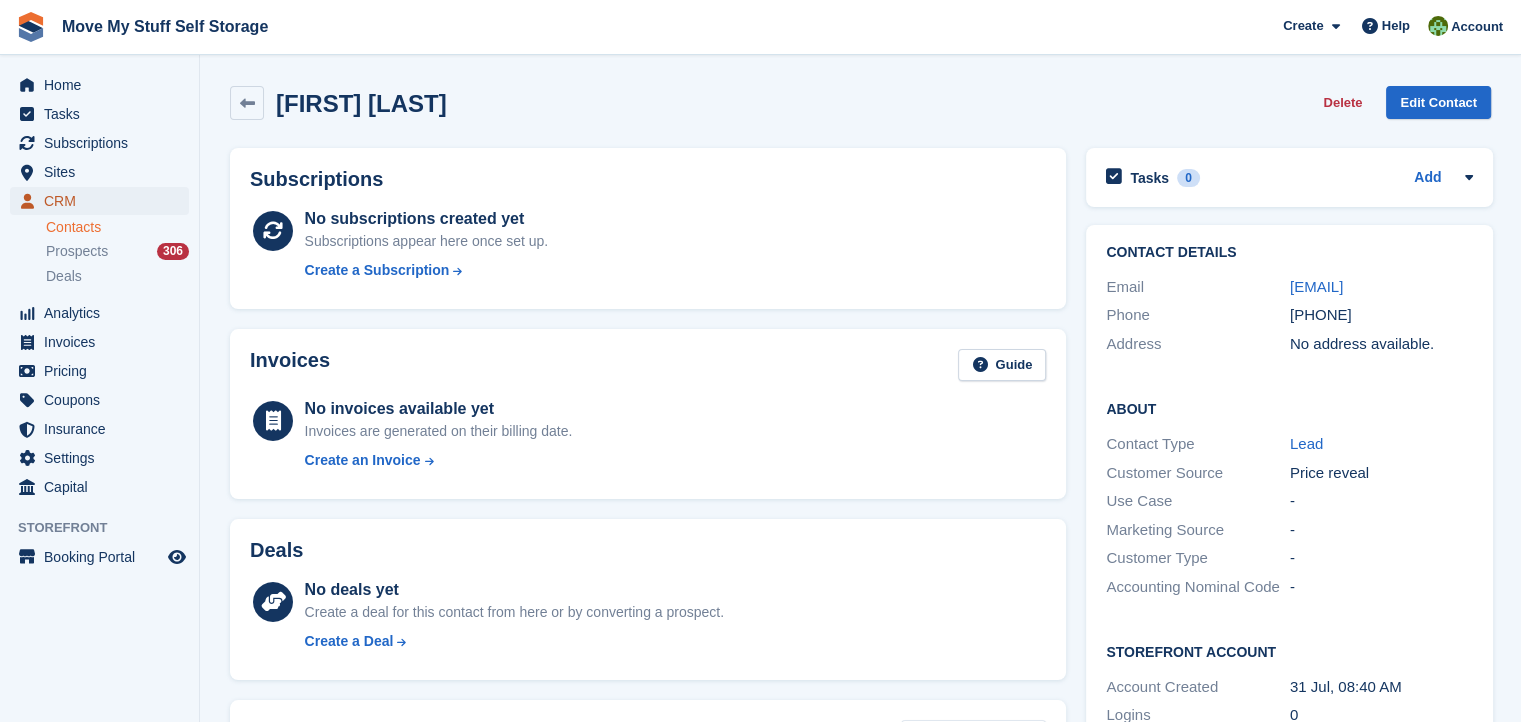 click on "CRM" at bounding box center [104, 201] 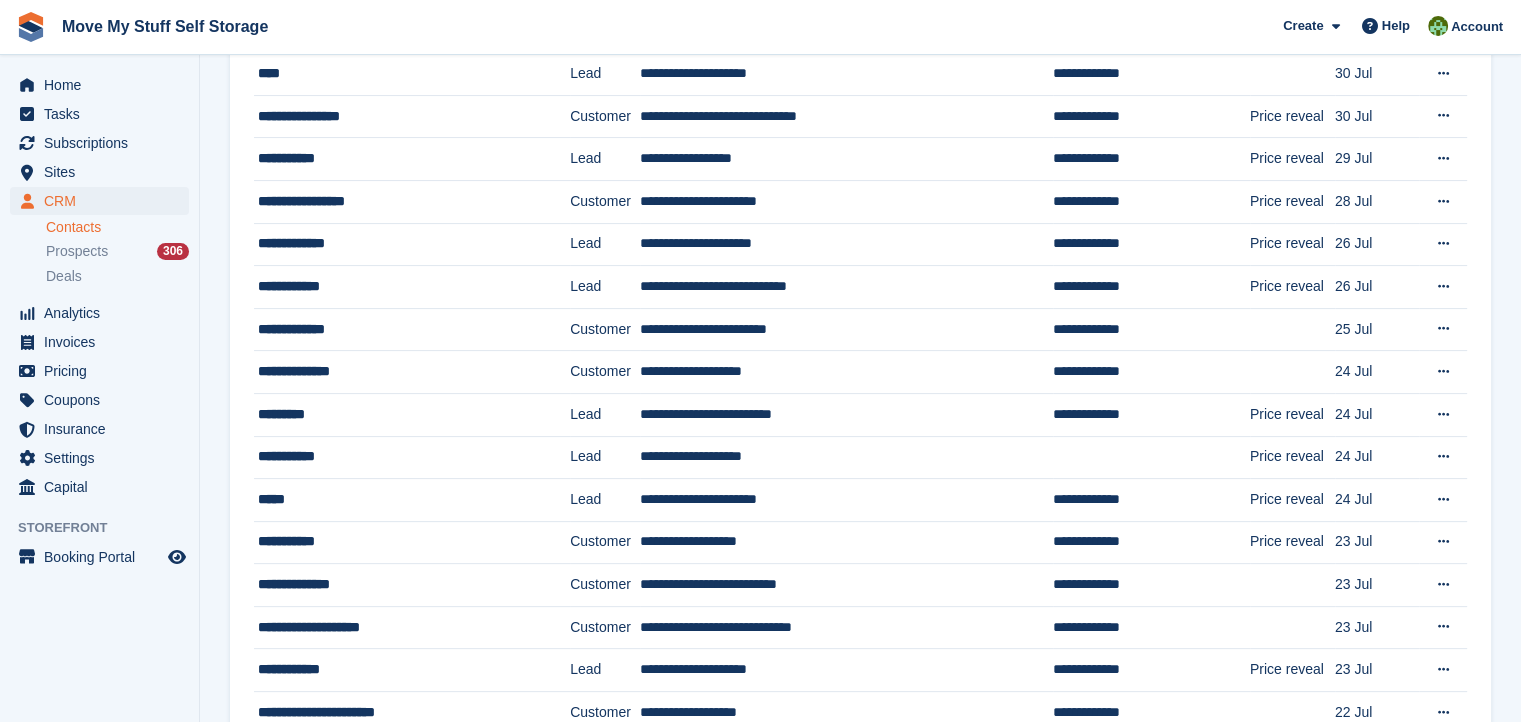scroll, scrollTop: 0, scrollLeft: 0, axis: both 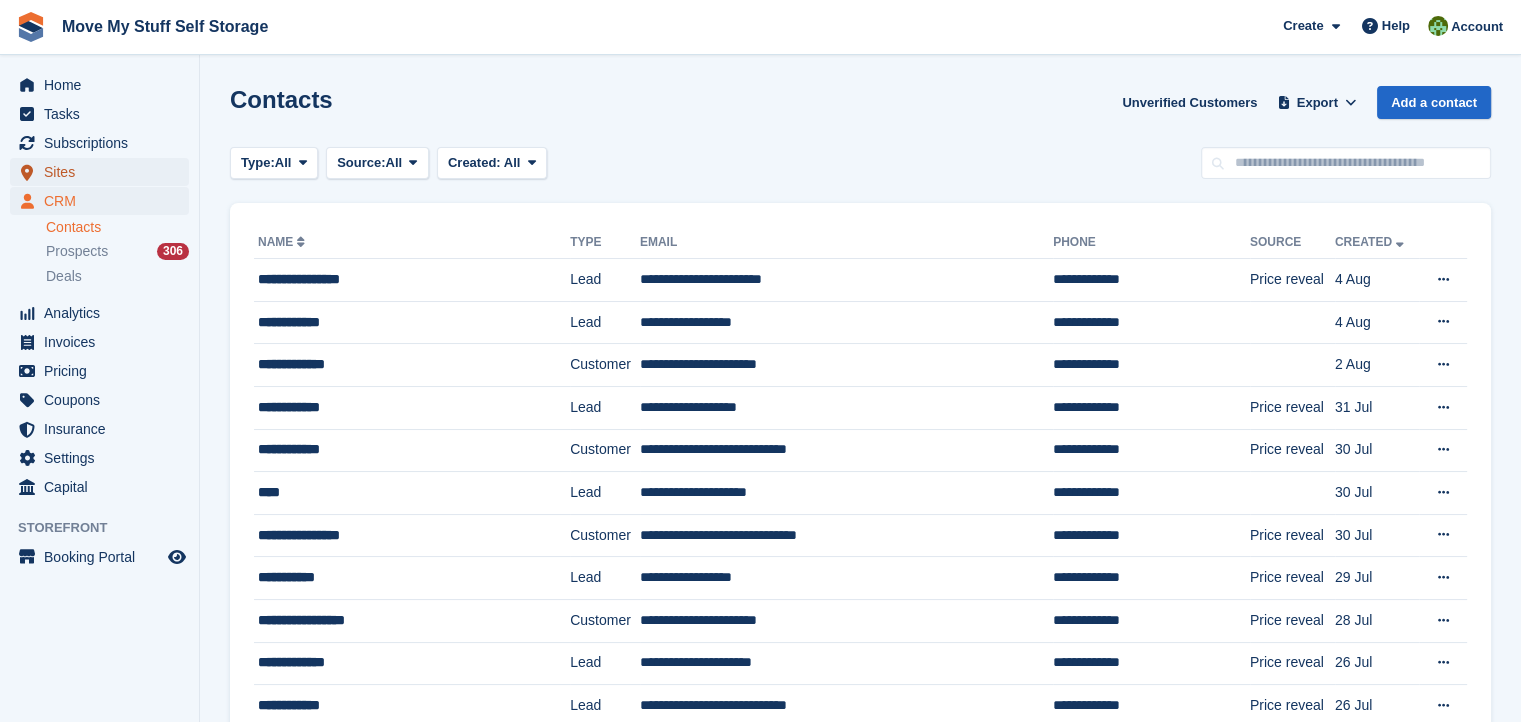 click on "Sites" at bounding box center [104, 172] 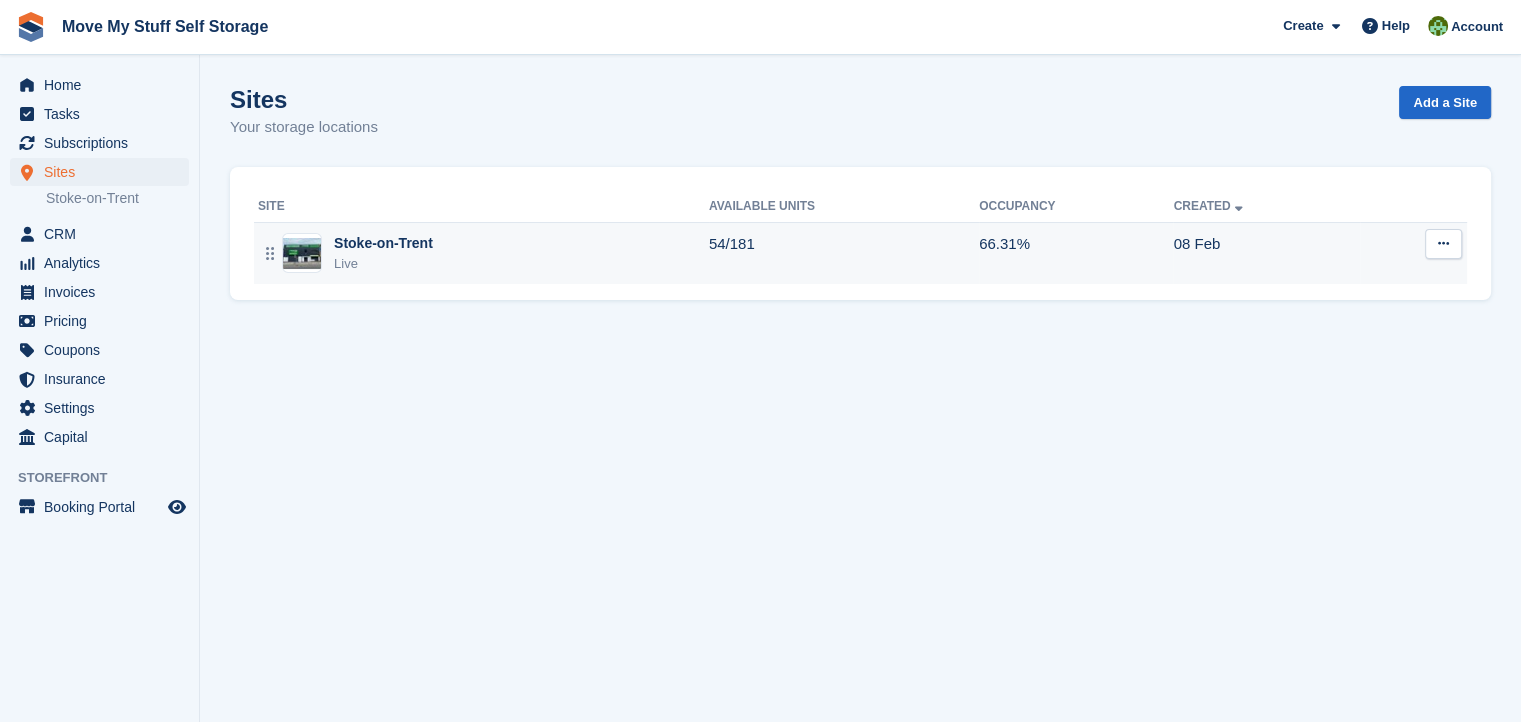 click on "Stoke-on-Trent" at bounding box center (383, 243) 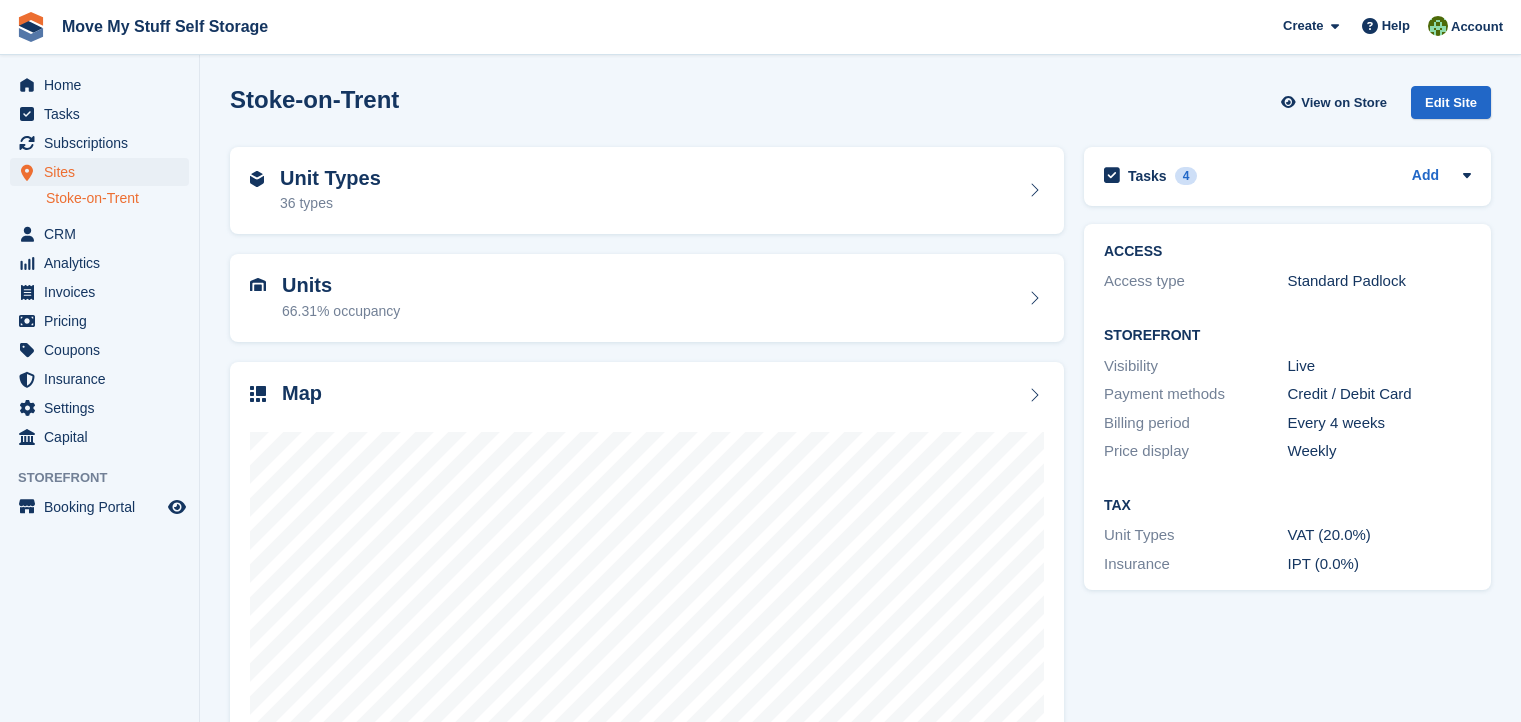 scroll, scrollTop: 0, scrollLeft: 0, axis: both 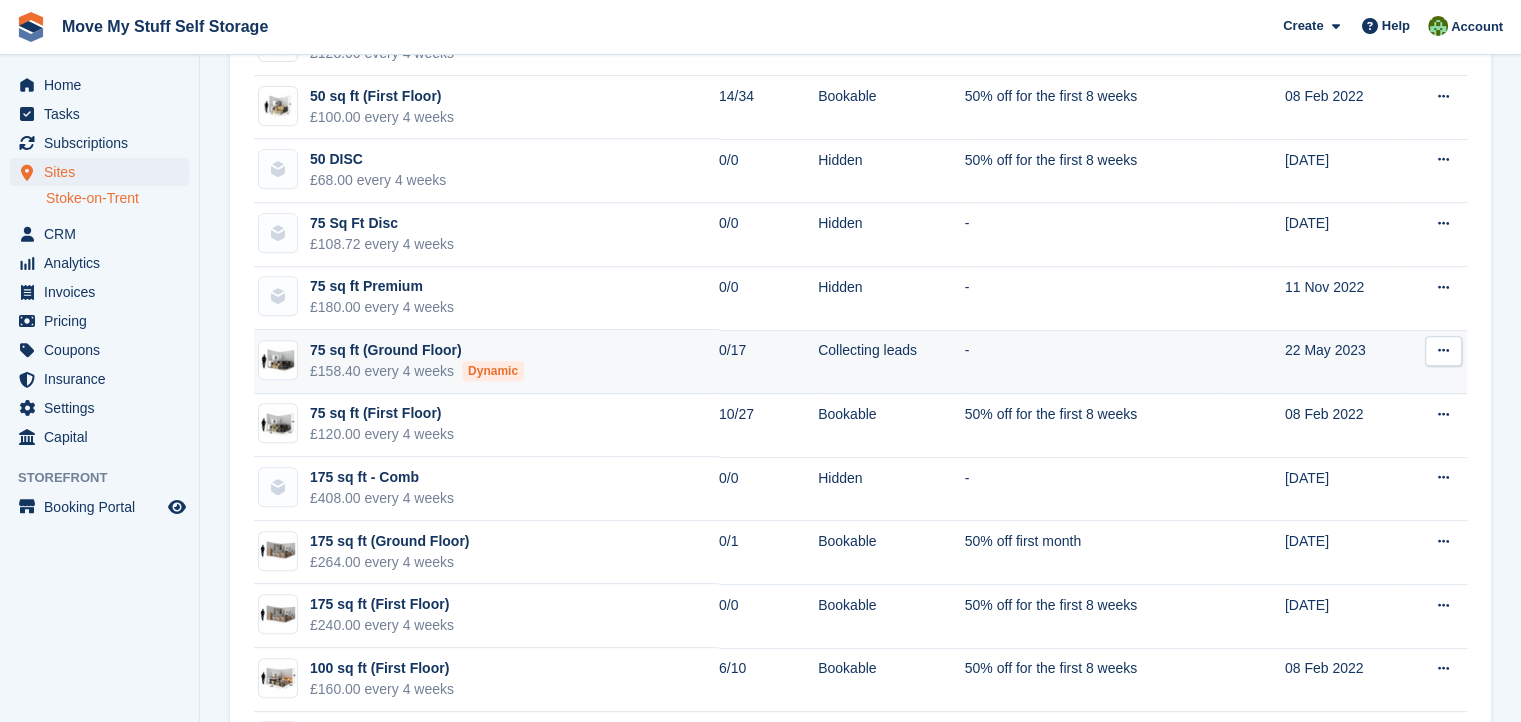 click on "75 sq ft (Ground Floor)" at bounding box center [417, 350] 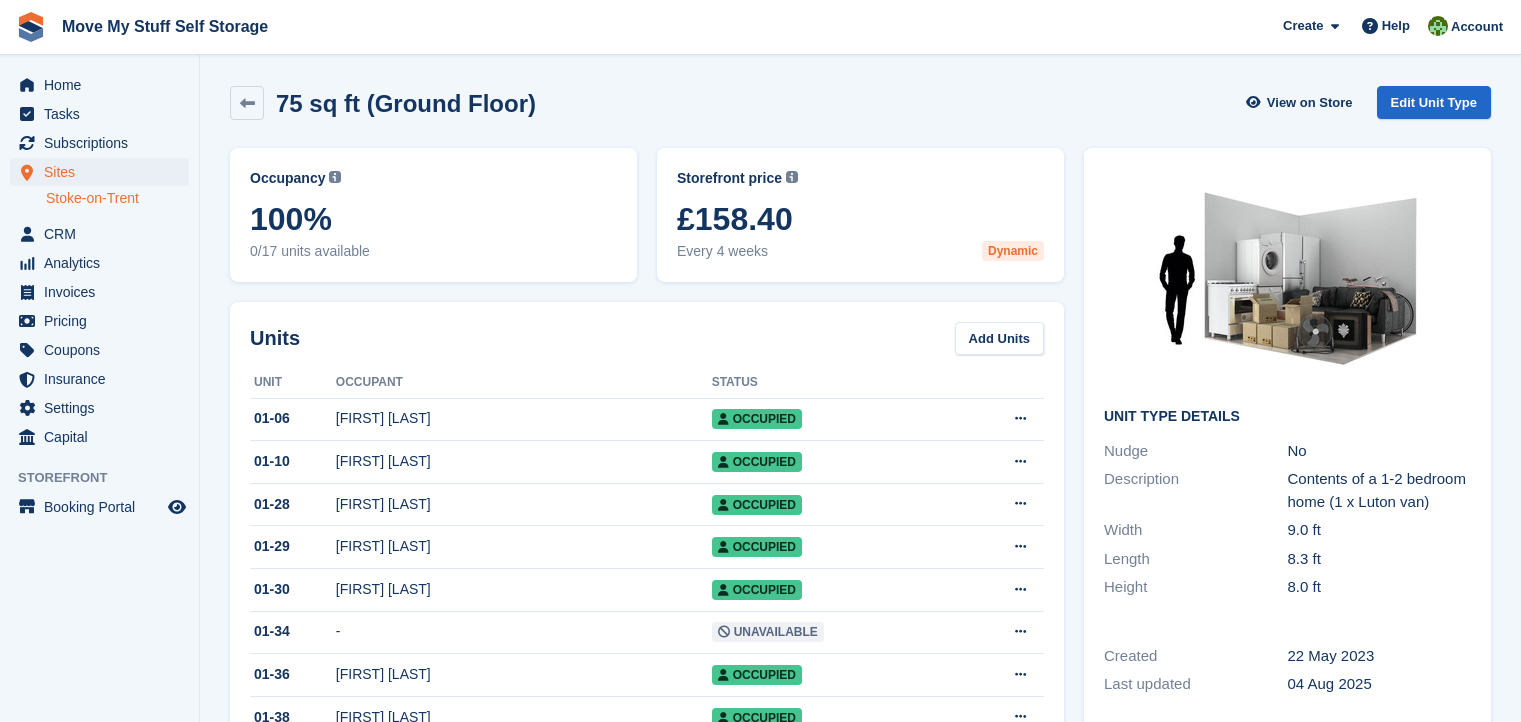 scroll, scrollTop: 0, scrollLeft: 0, axis: both 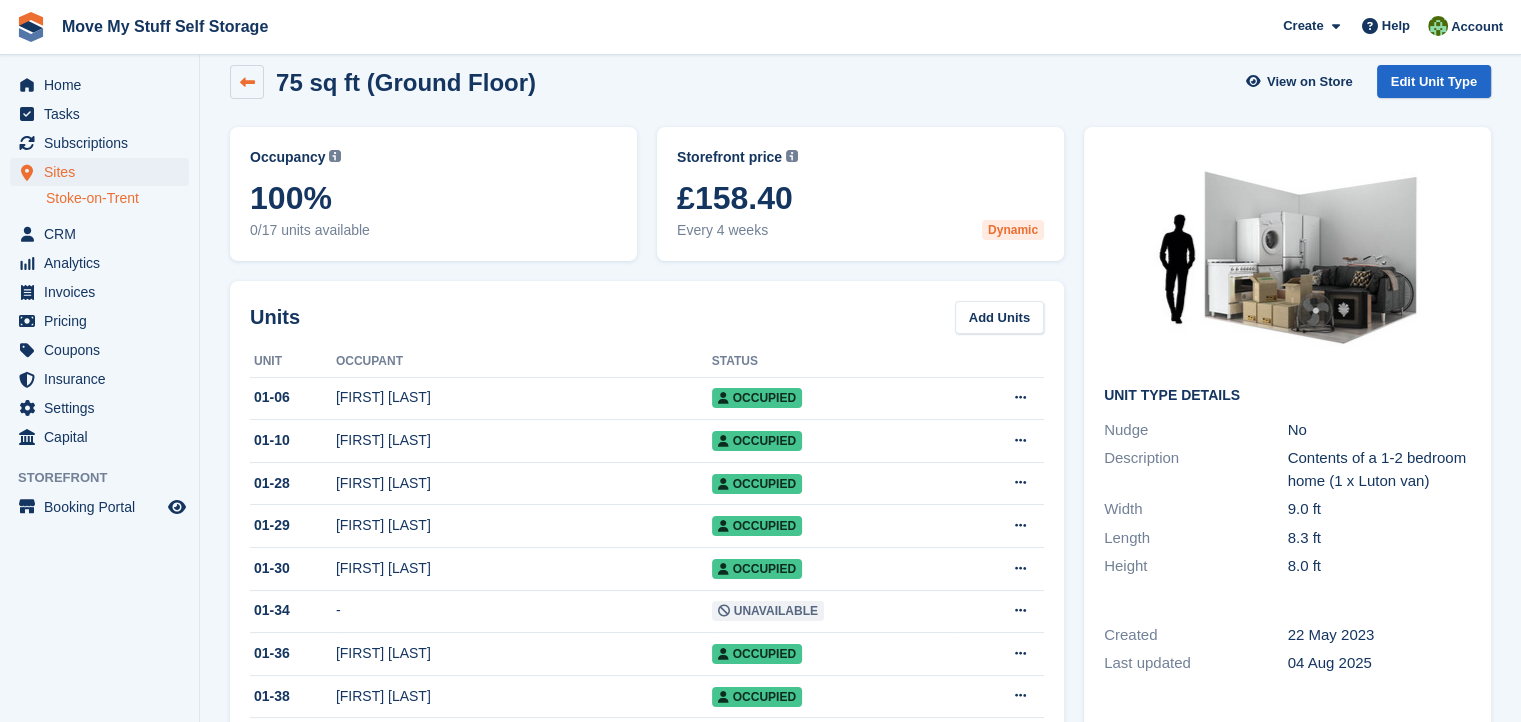 click at bounding box center (247, 82) 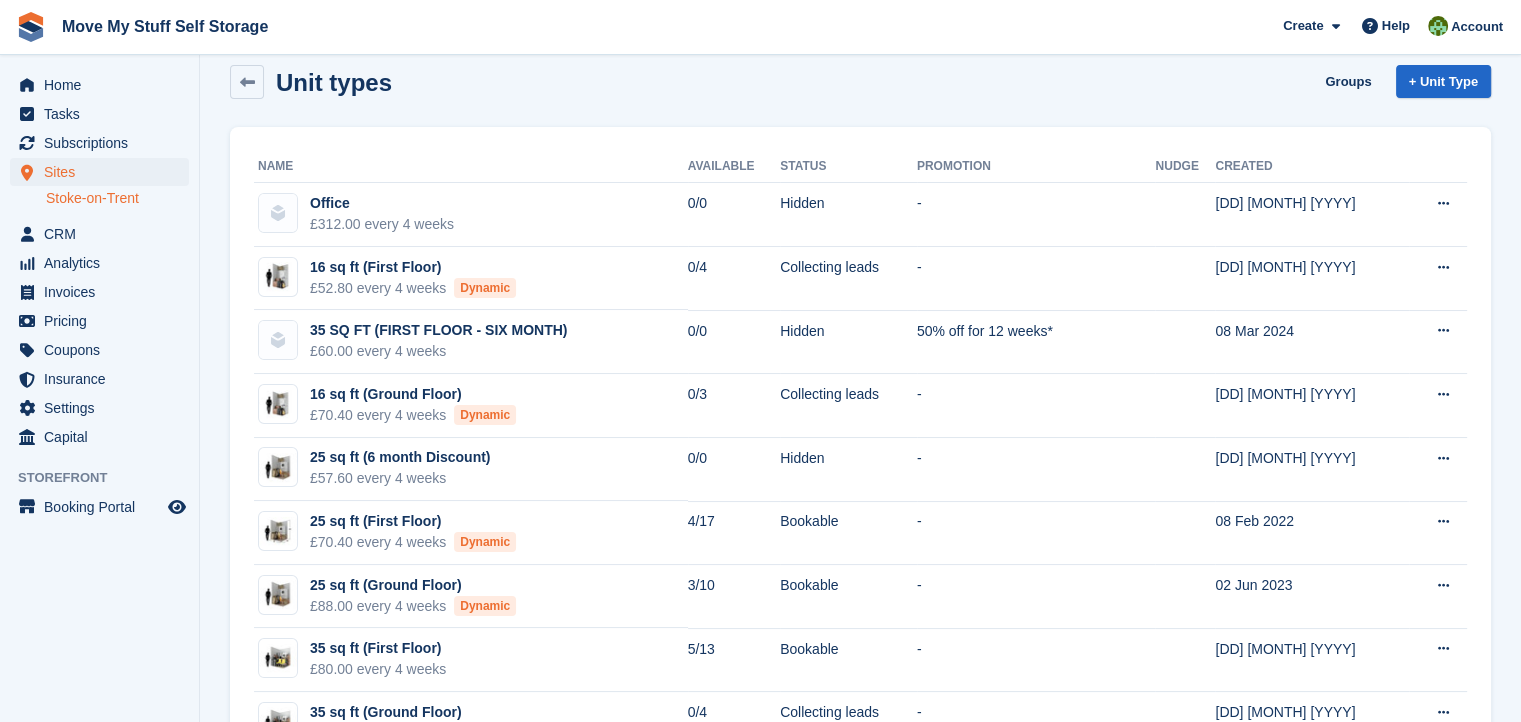 scroll, scrollTop: 0, scrollLeft: 0, axis: both 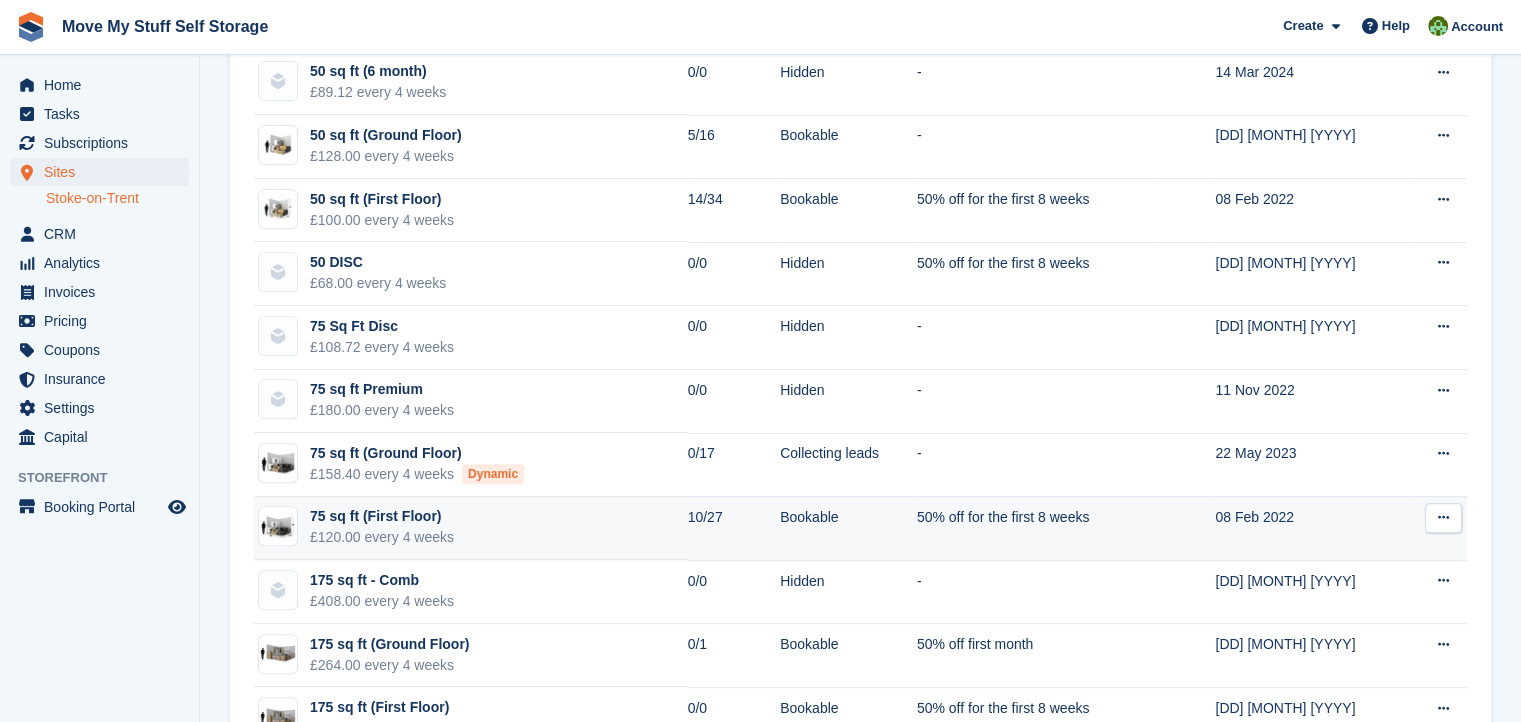 click on "75 sq ft (First Floor)" at bounding box center (382, 516) 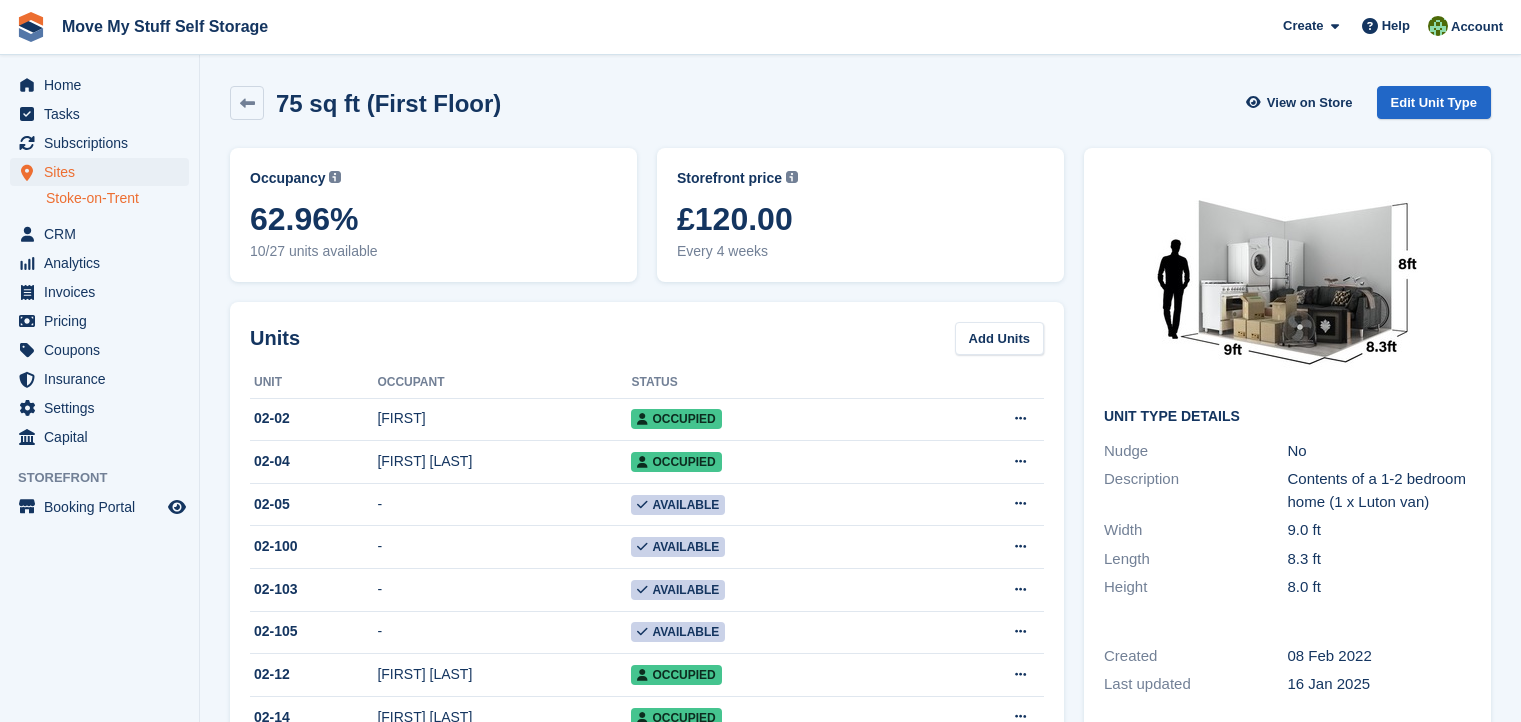 scroll, scrollTop: 0, scrollLeft: 0, axis: both 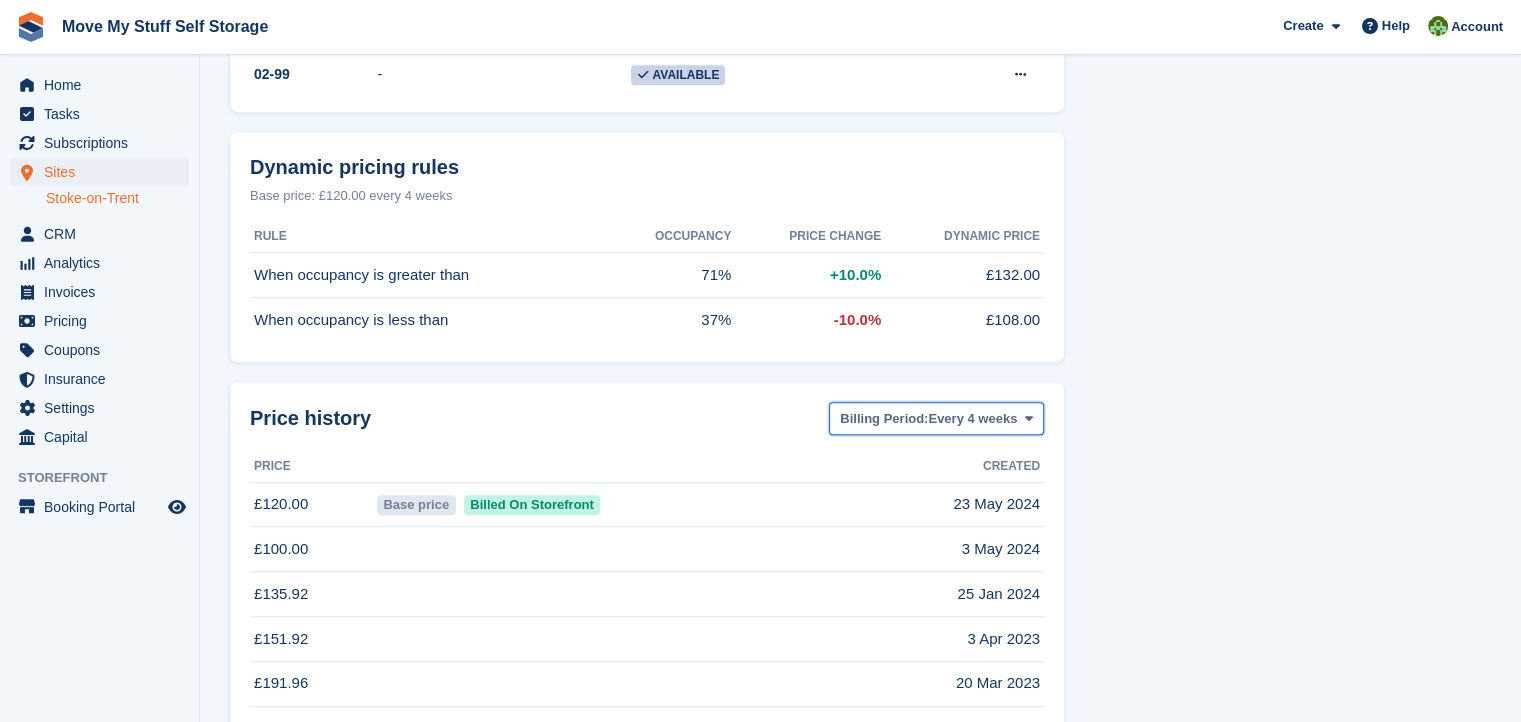click on "Every 4 weeks" at bounding box center (972, 419) 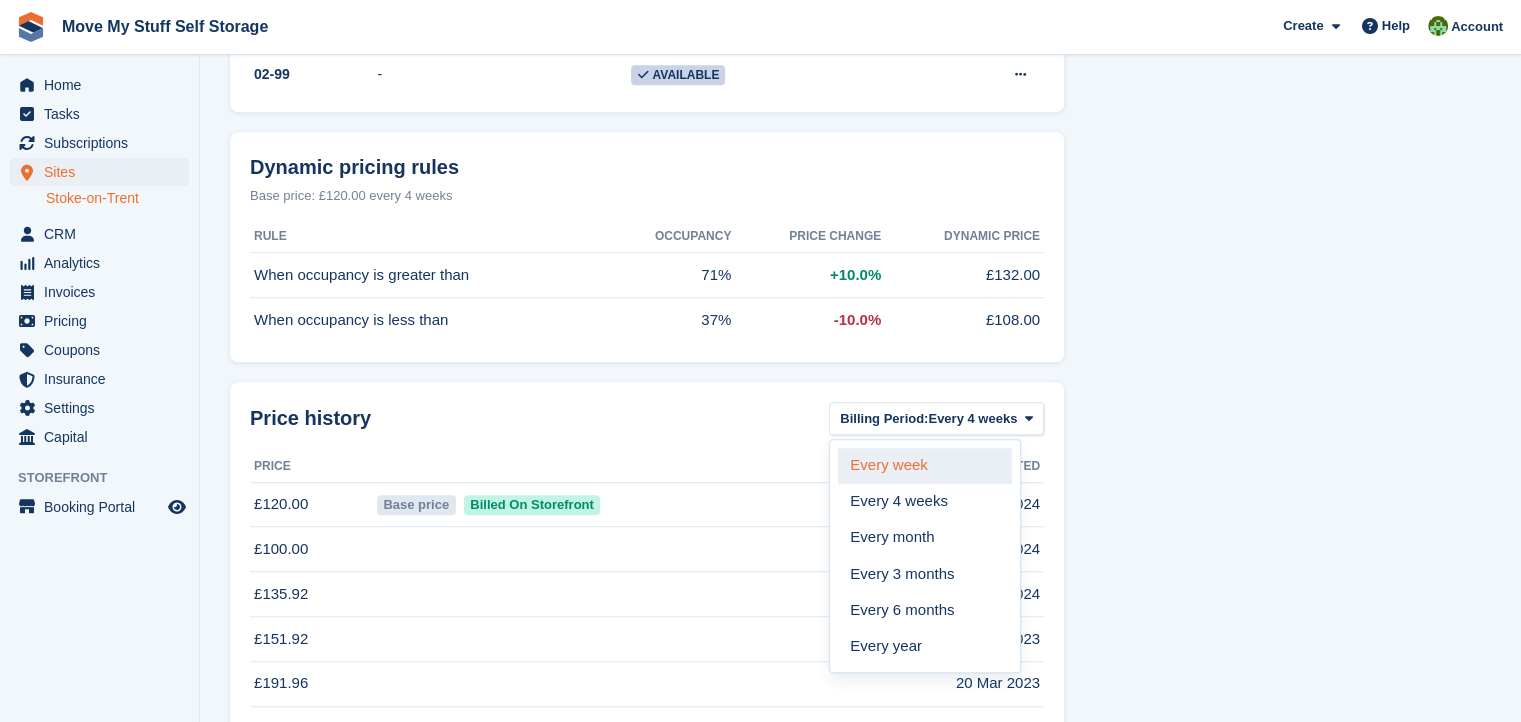 click on "Every week" at bounding box center (925, 466) 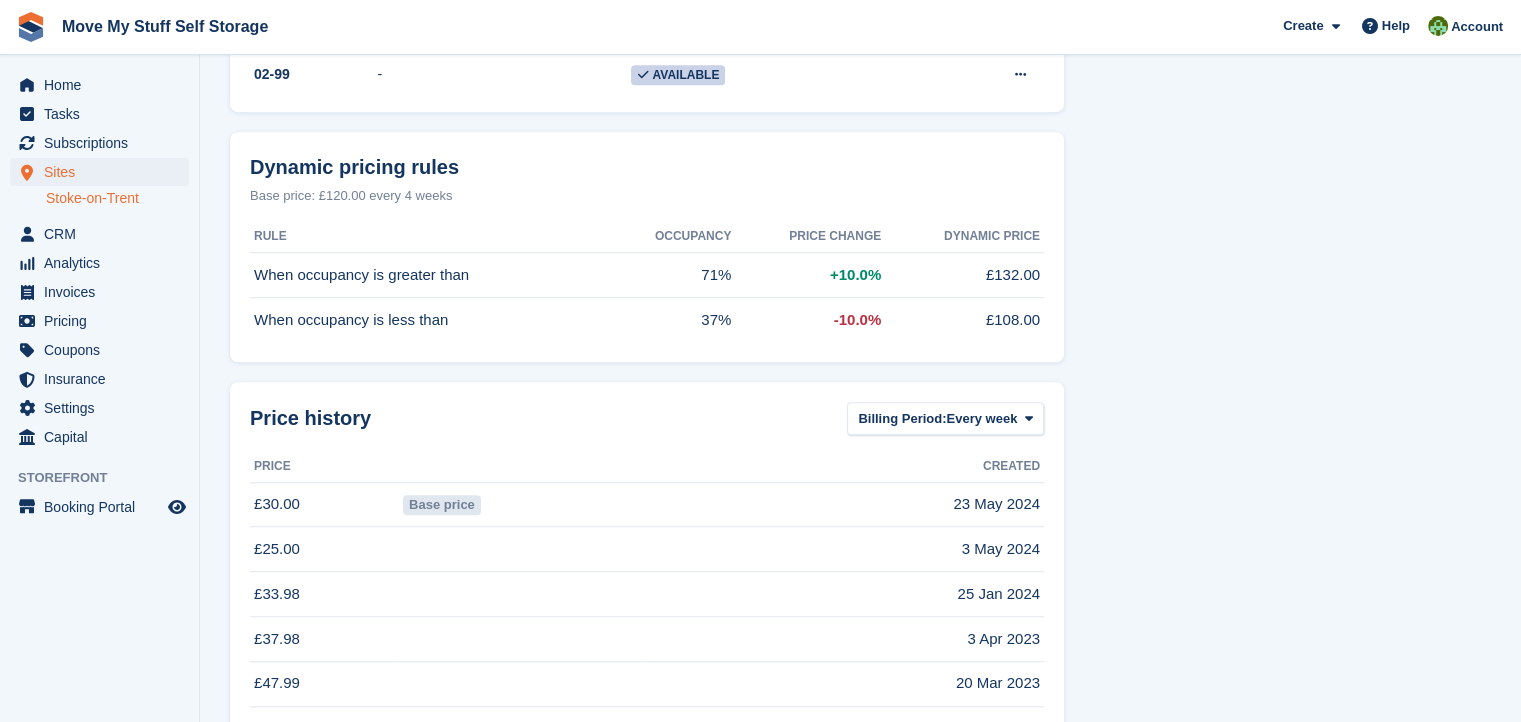 scroll, scrollTop: 0, scrollLeft: 0, axis: both 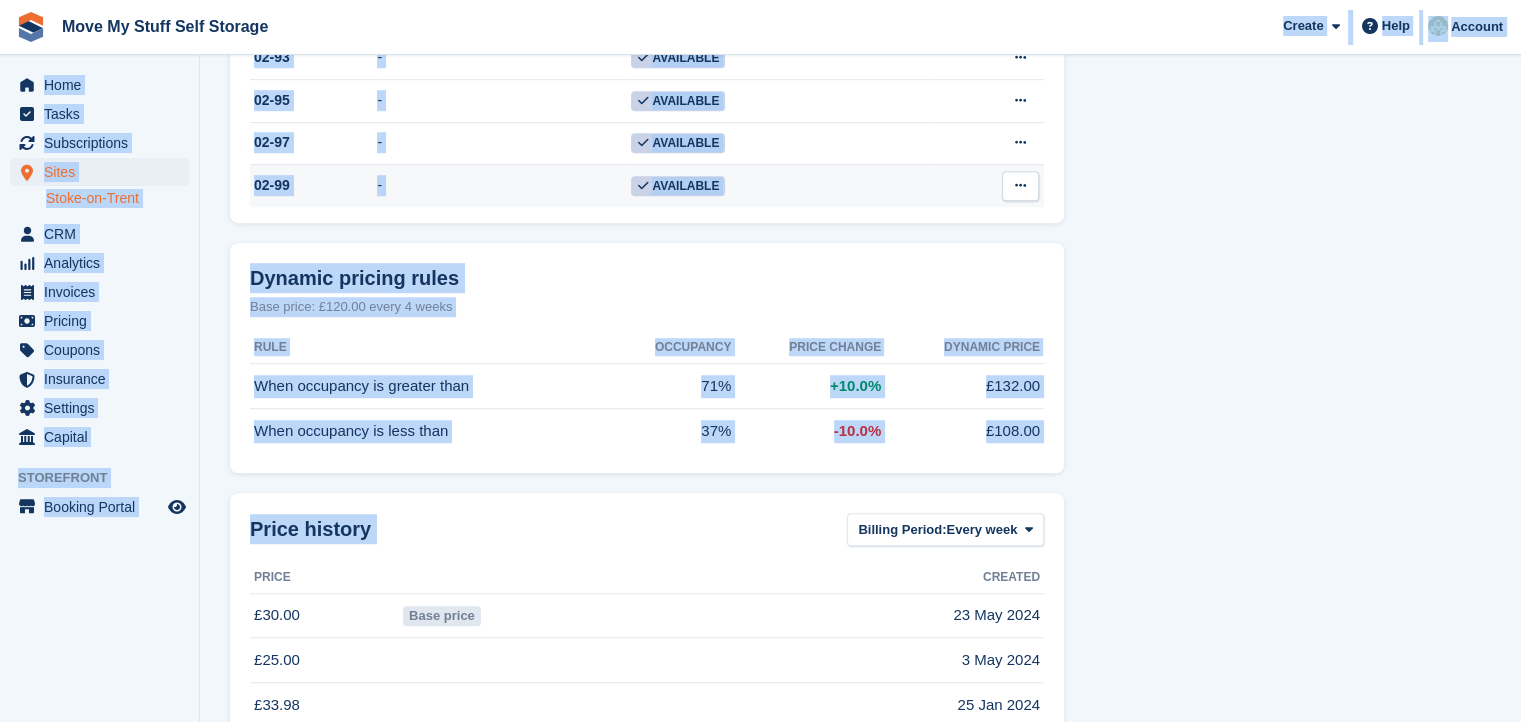 drag, startPoint x: 844, startPoint y: 289, endPoint x: 866, endPoint y: 201, distance: 90.70832 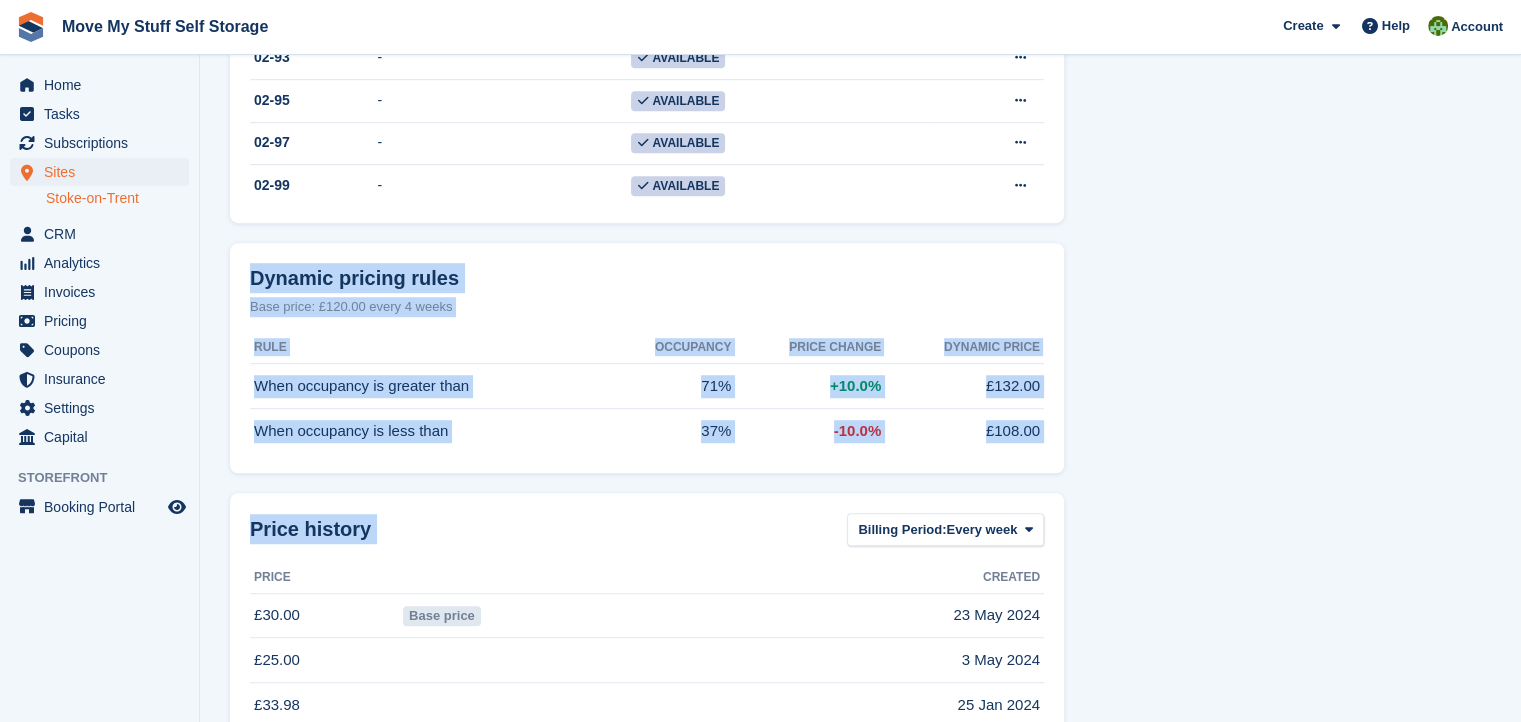 click on "Price history
Billing Period:
Every week
Every week
Every 4 weeks
Every month
Every 3 months
Every 6 months
Every year" at bounding box center [647, 529] 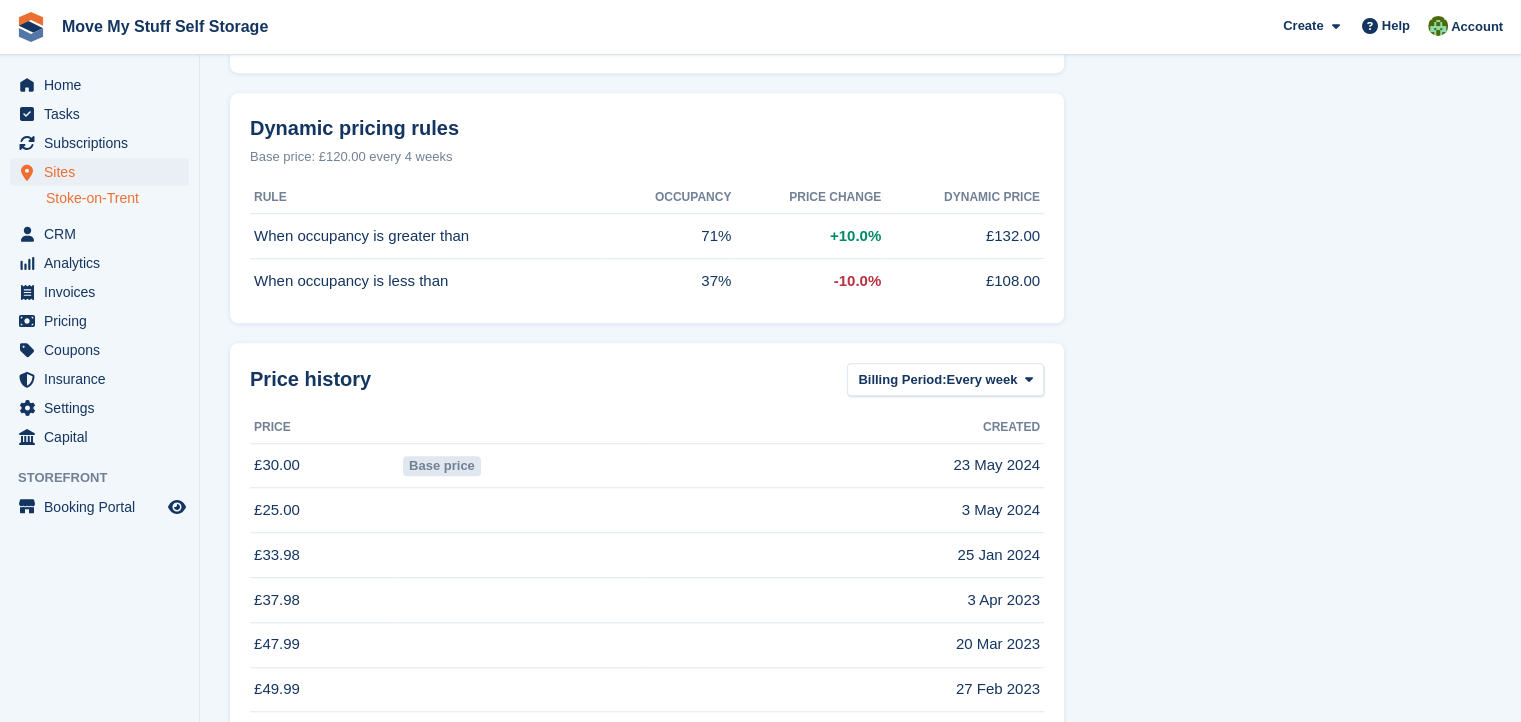 scroll, scrollTop: 1529, scrollLeft: 0, axis: vertical 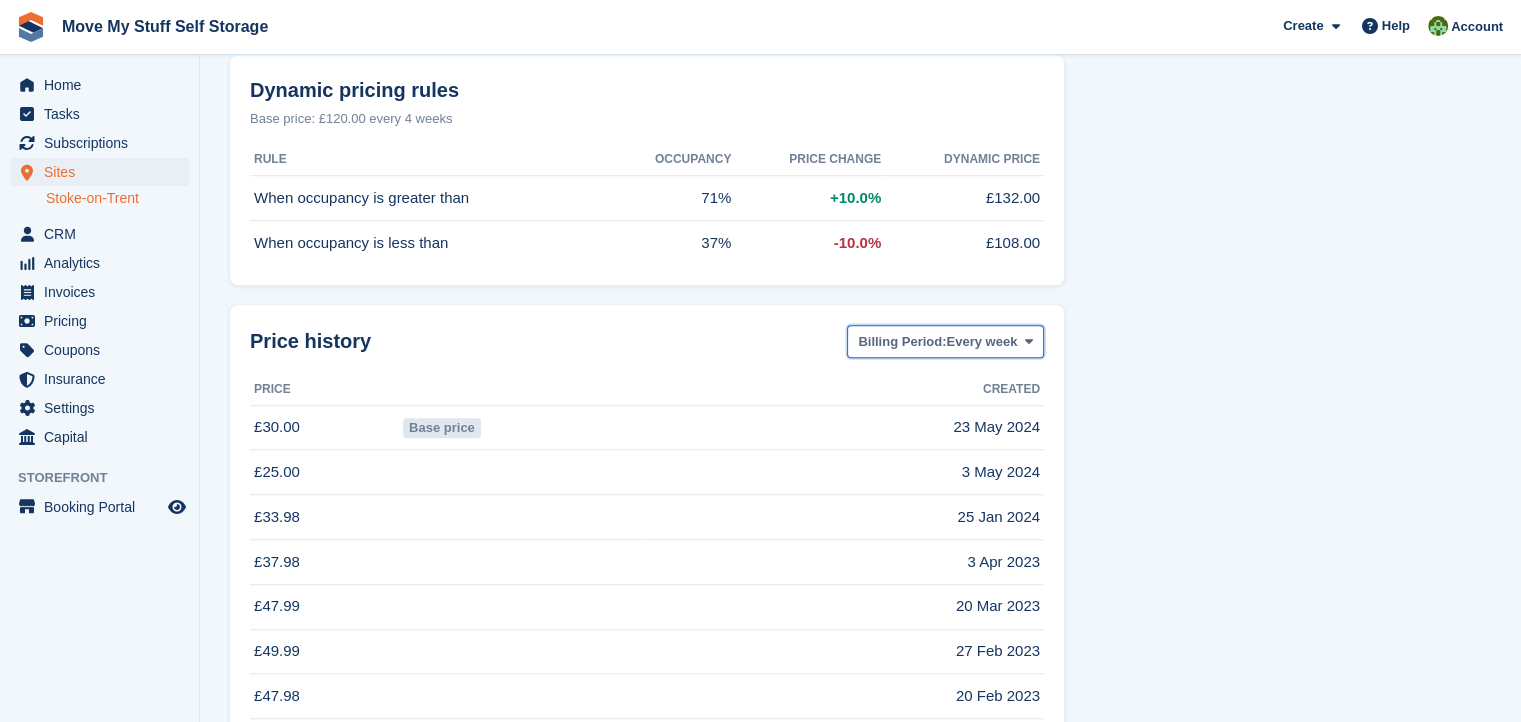 click on "Billing Period:
Every week" at bounding box center (945, 341) 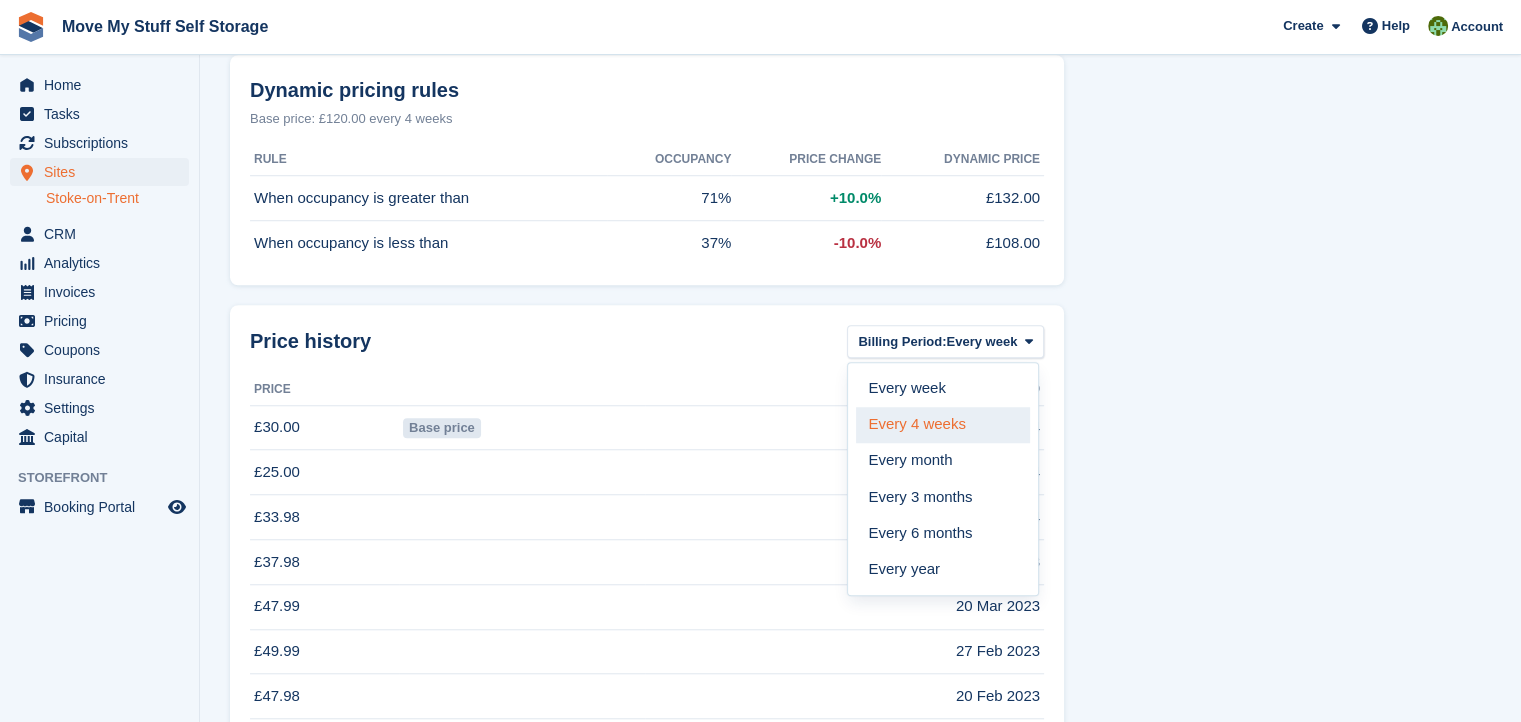 click on "Every 4 weeks" at bounding box center [943, 425] 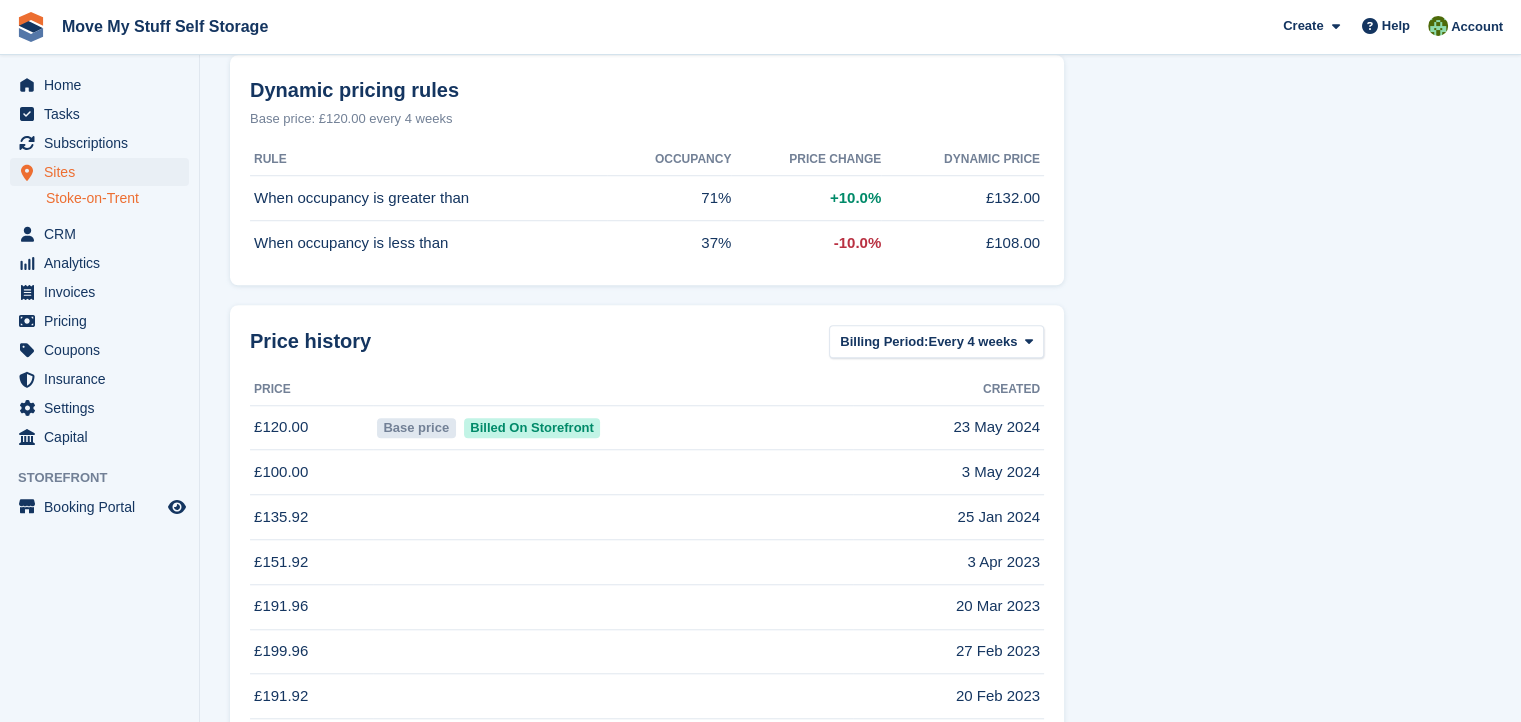 scroll, scrollTop: 0, scrollLeft: 0, axis: both 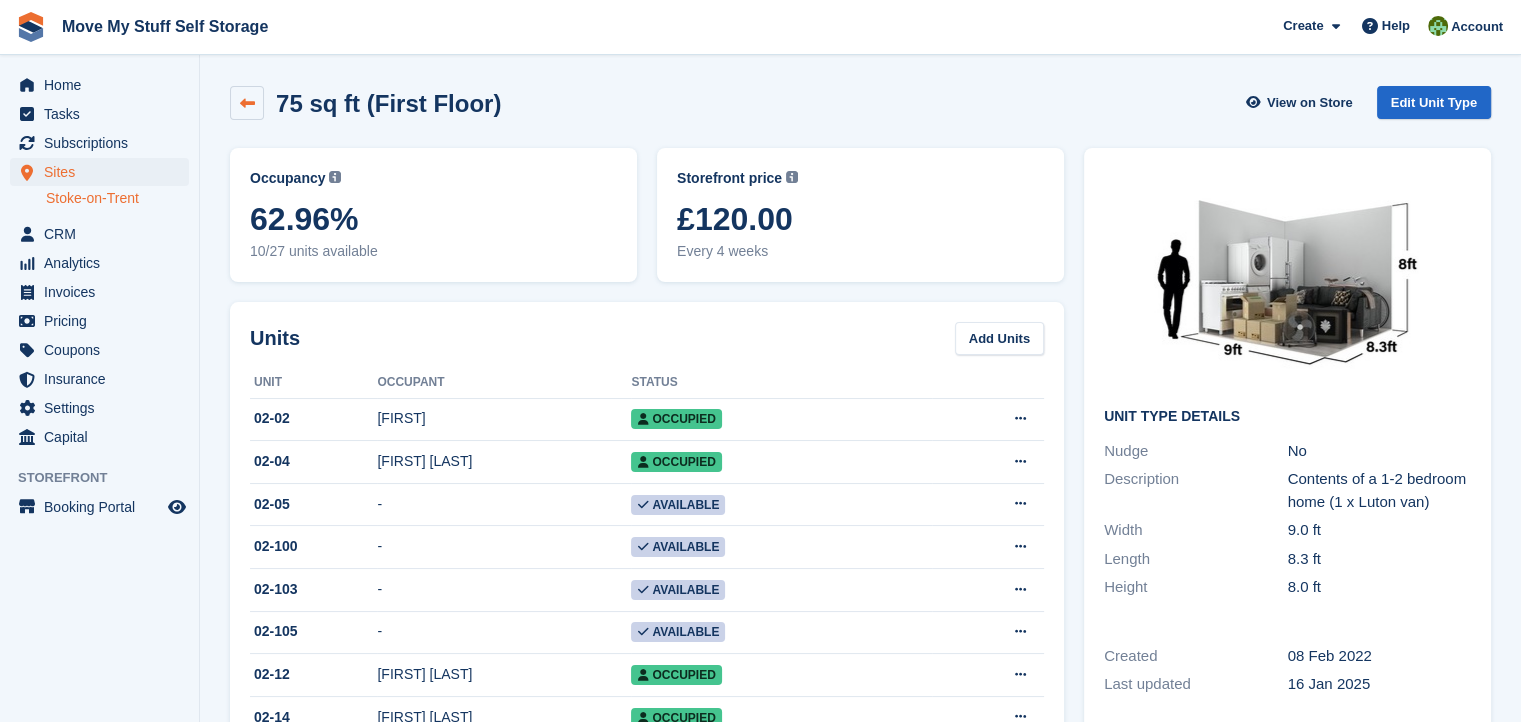 click at bounding box center [247, 103] 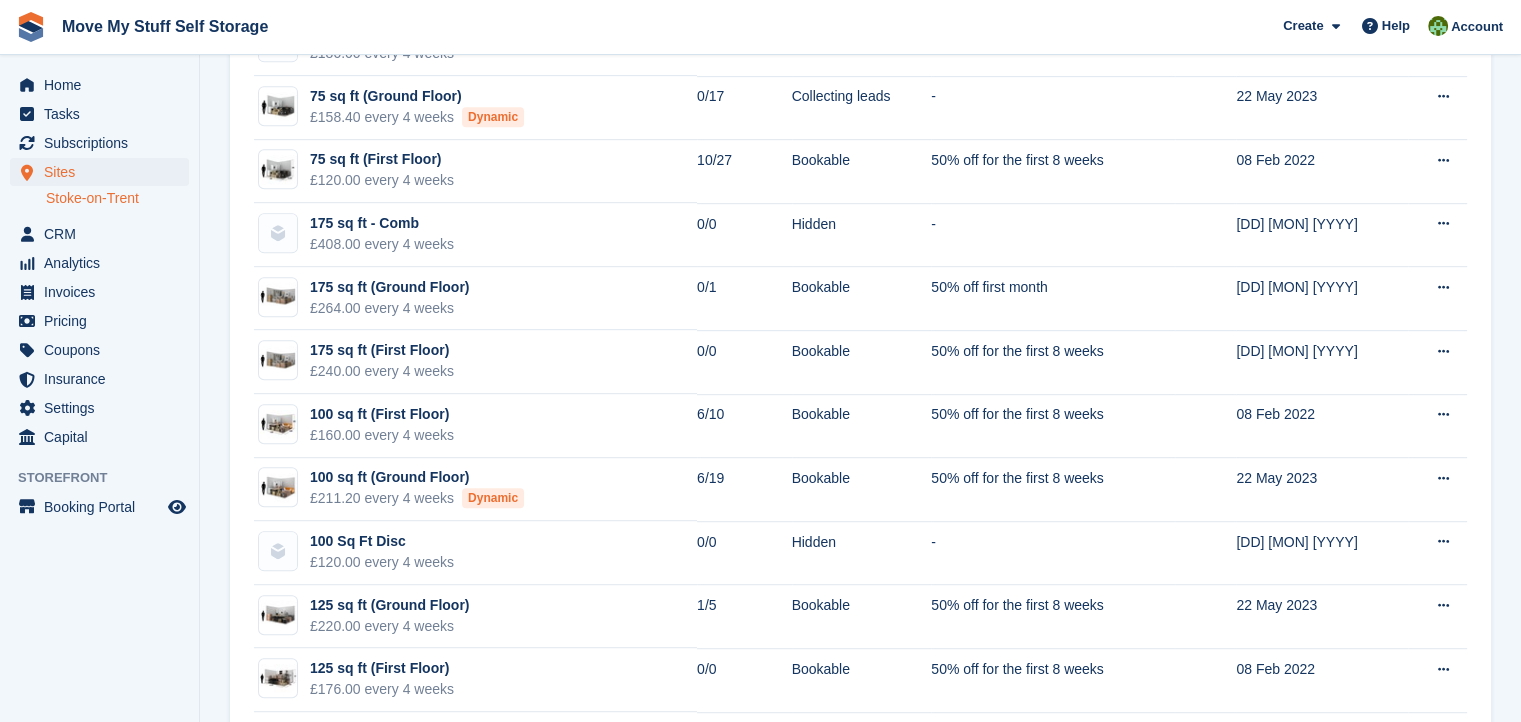 scroll, scrollTop: 1085, scrollLeft: 0, axis: vertical 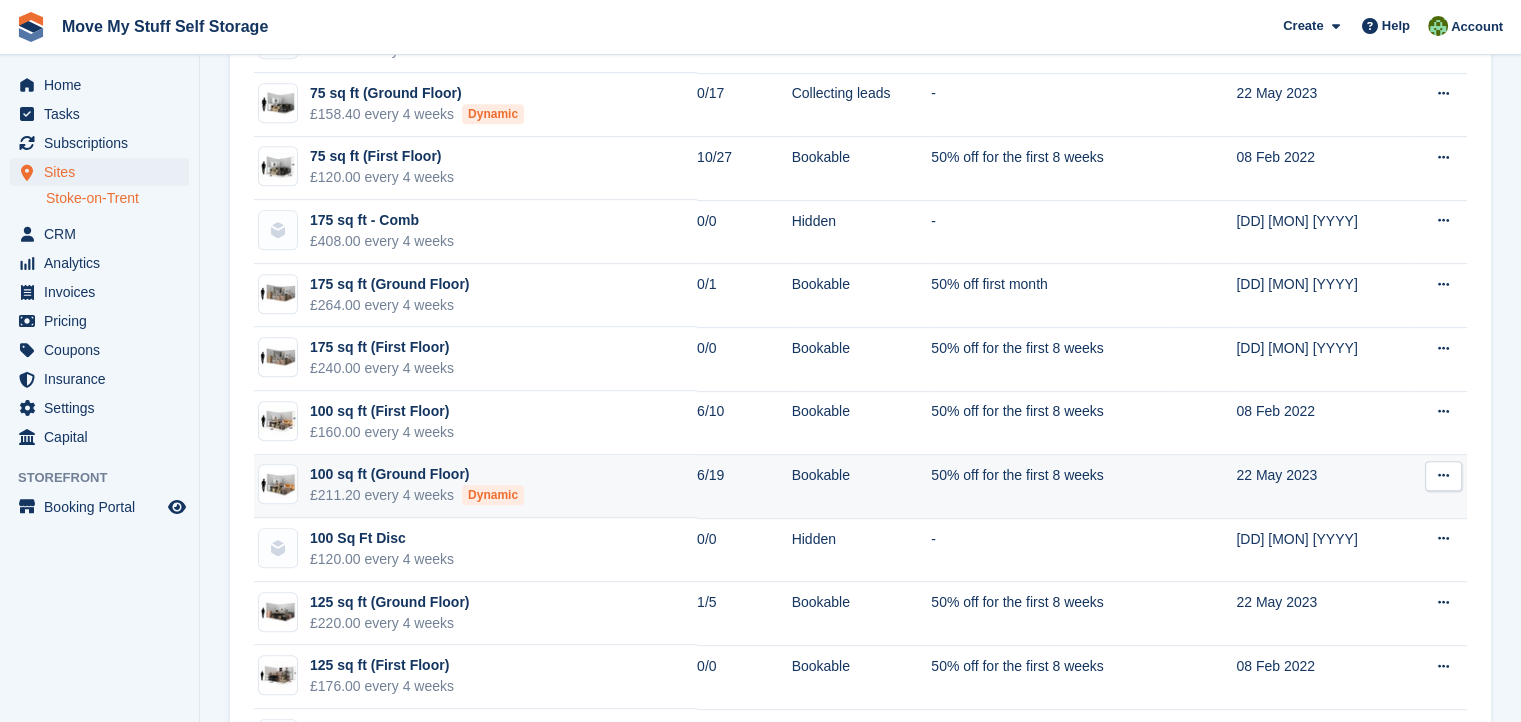 click on "100 sq ft (Ground Floor)" at bounding box center [417, 474] 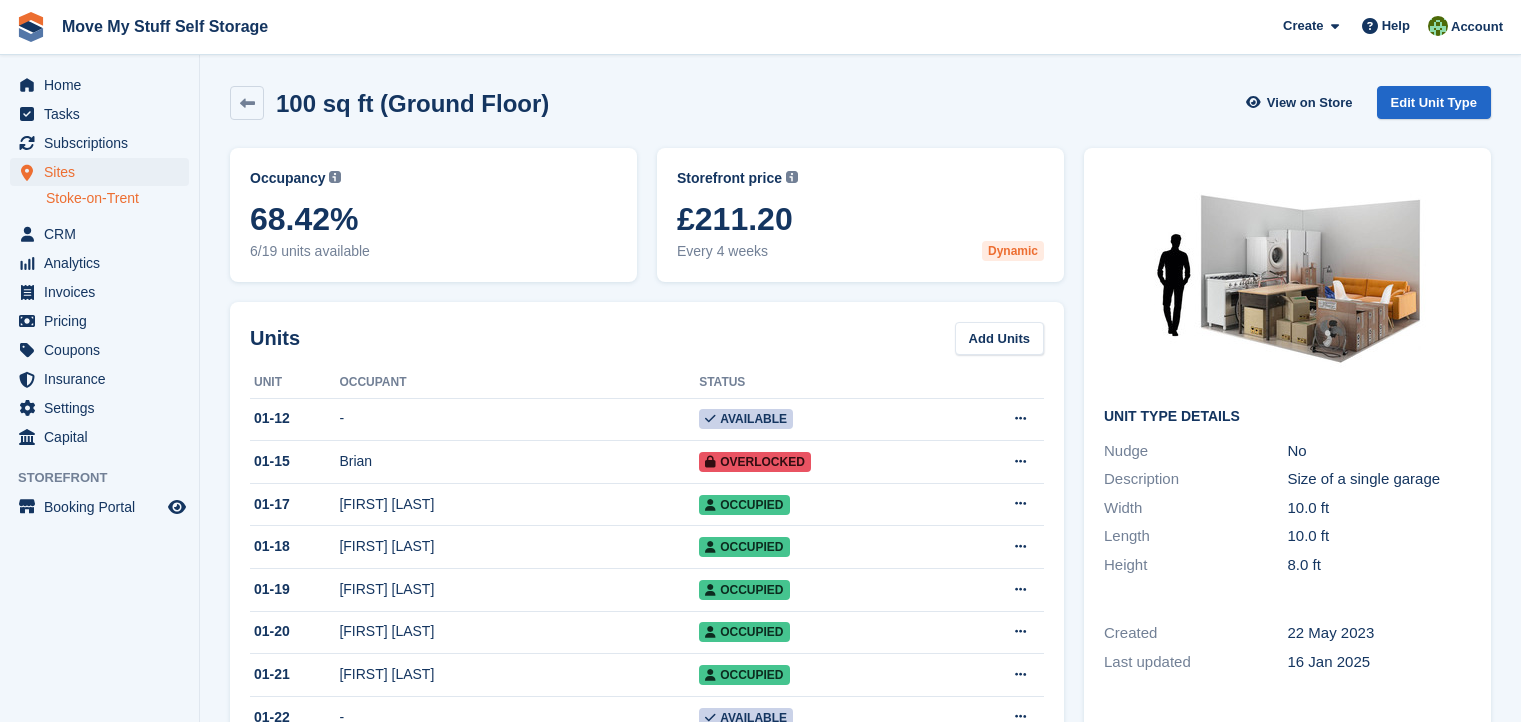 scroll, scrollTop: 0, scrollLeft: 0, axis: both 